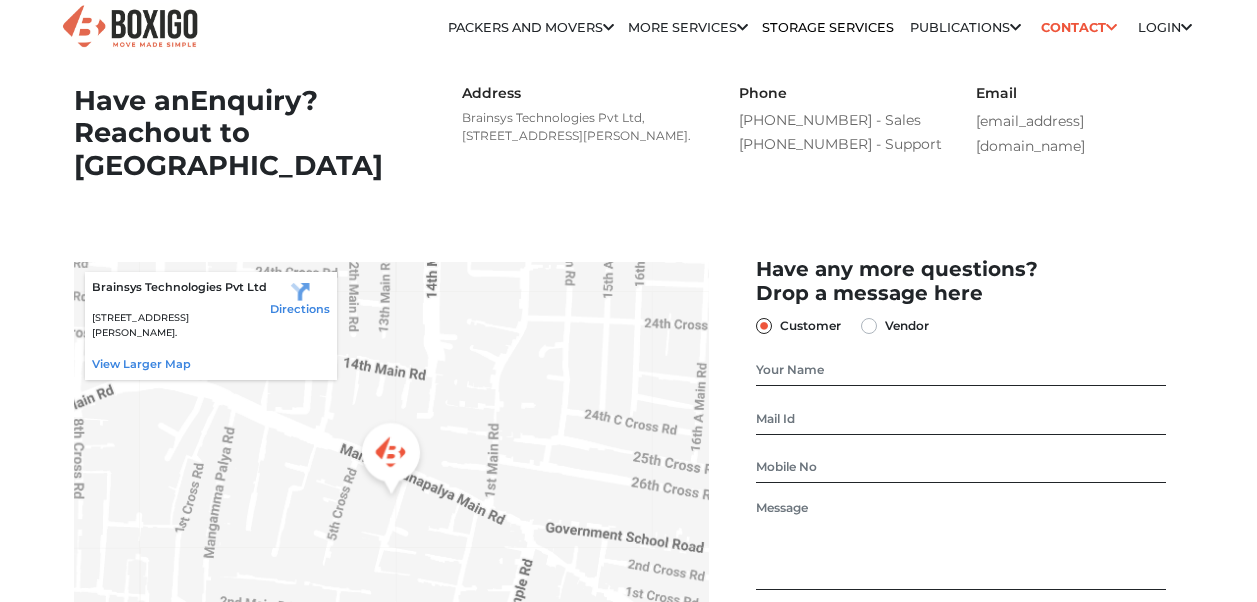 scroll, scrollTop: 0, scrollLeft: 0, axis: both 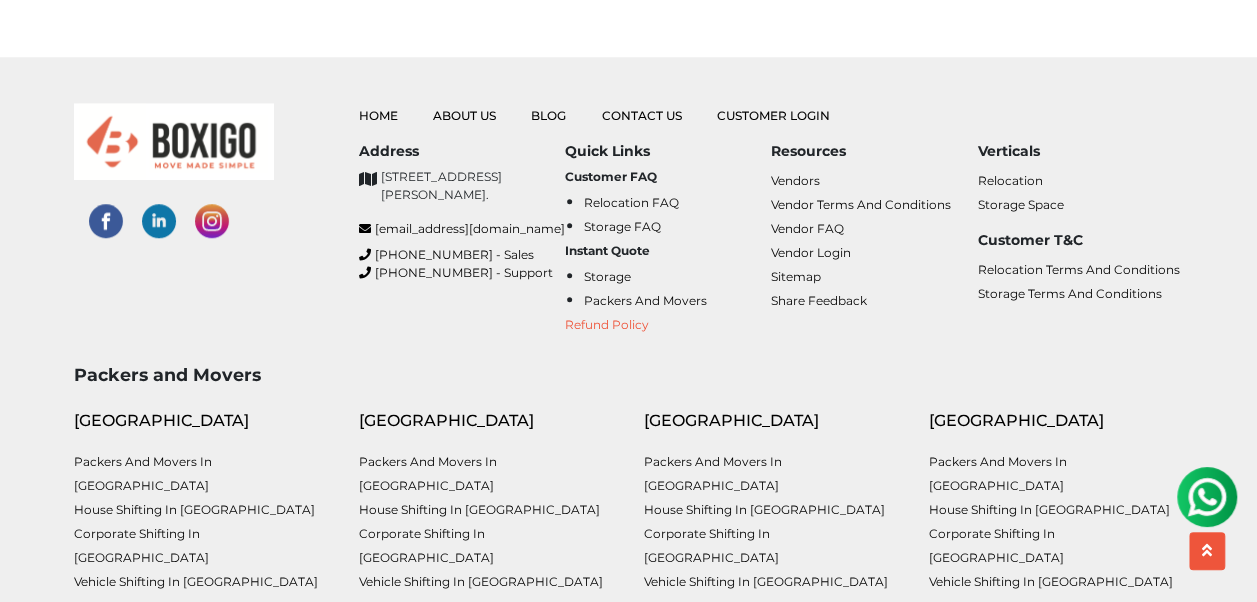 click on "Refund Policy" at bounding box center (607, 324) 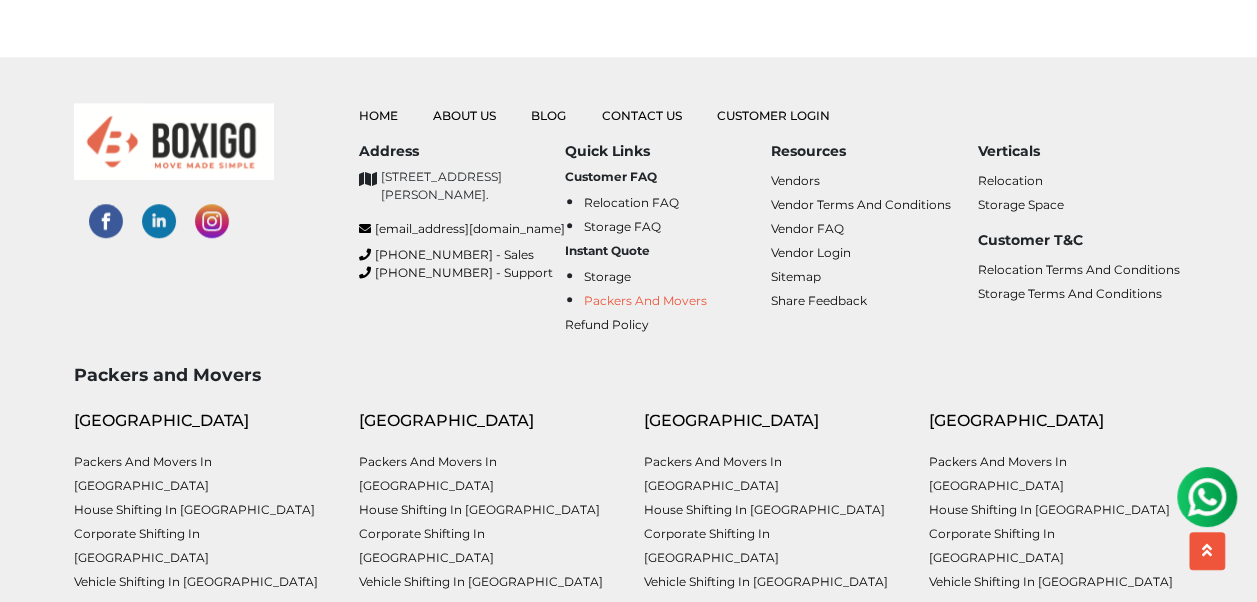 click on "Packers and Movers" at bounding box center (645, 300) 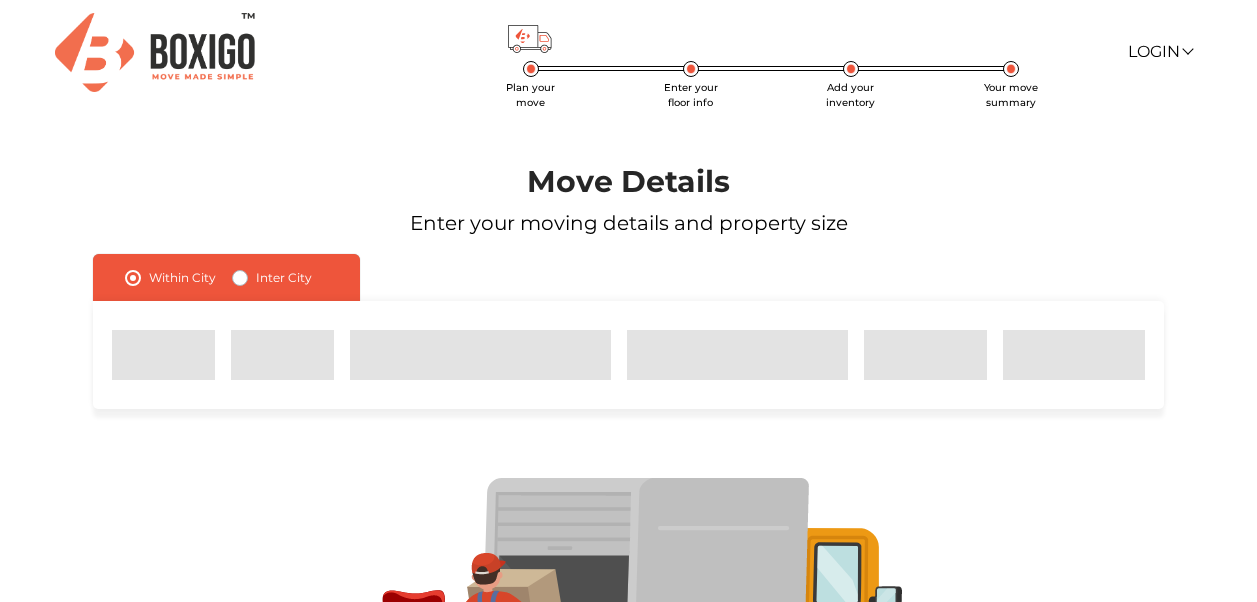 scroll, scrollTop: 0, scrollLeft: 0, axis: both 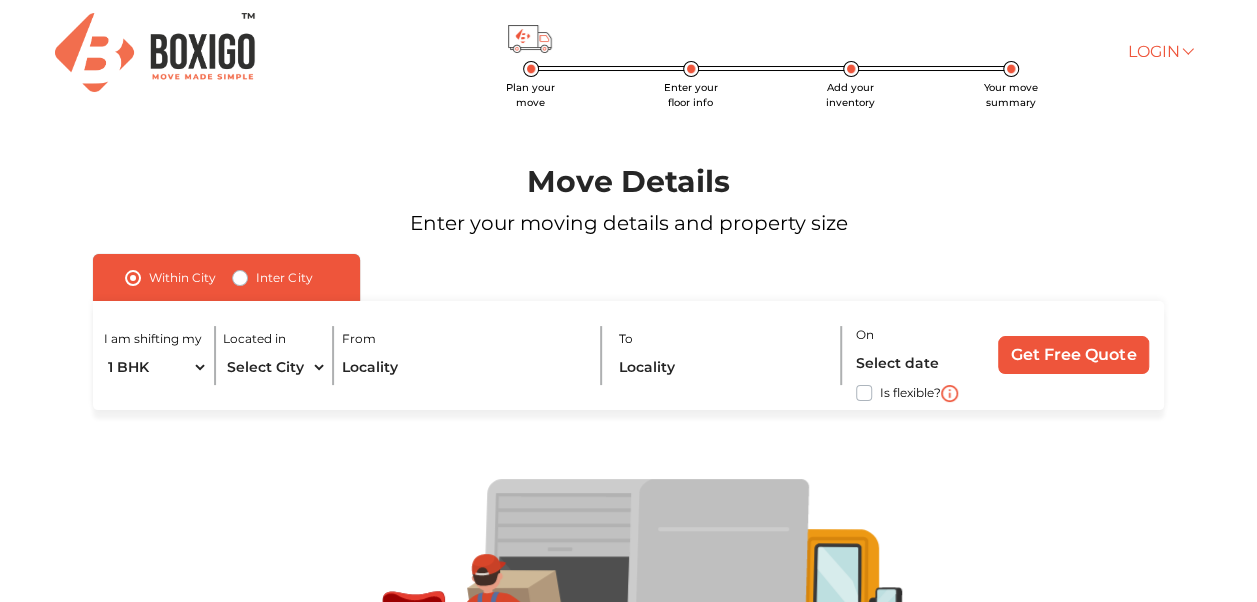 click on "Login" at bounding box center [1160, 51] 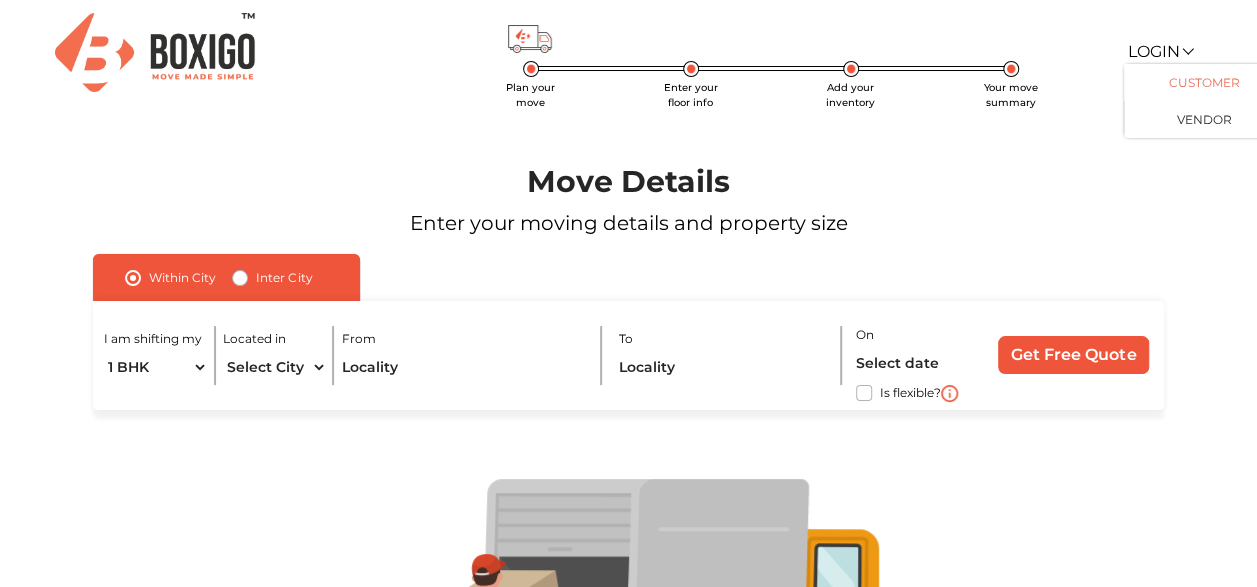 click on "Customer" at bounding box center [1204, 82] 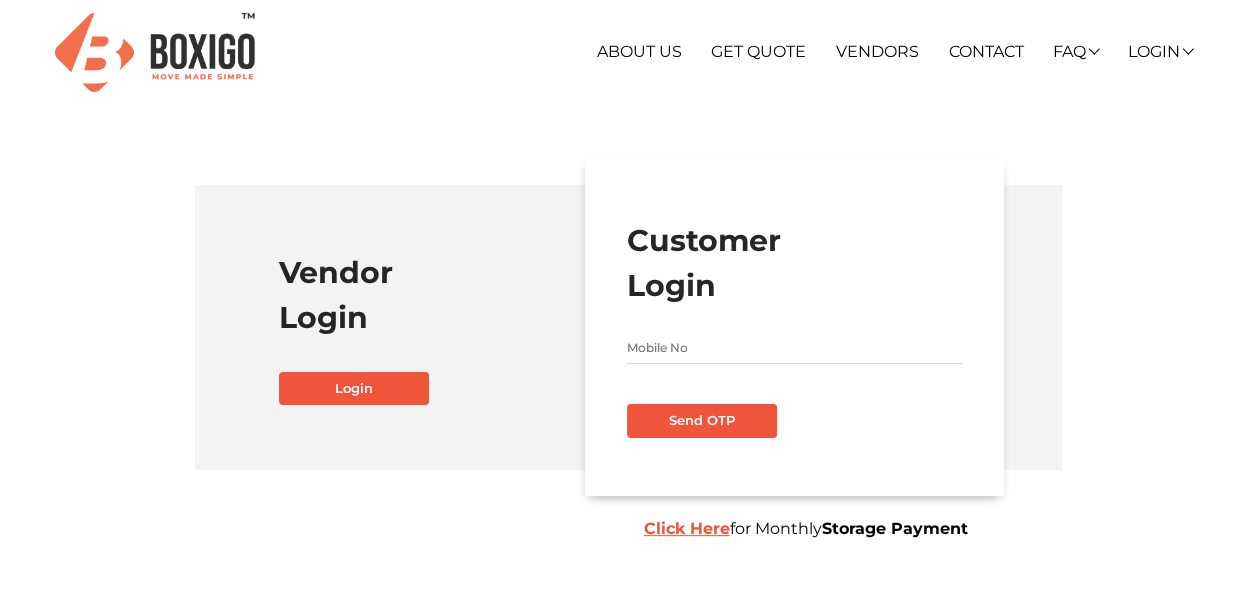 click at bounding box center [794, 348] 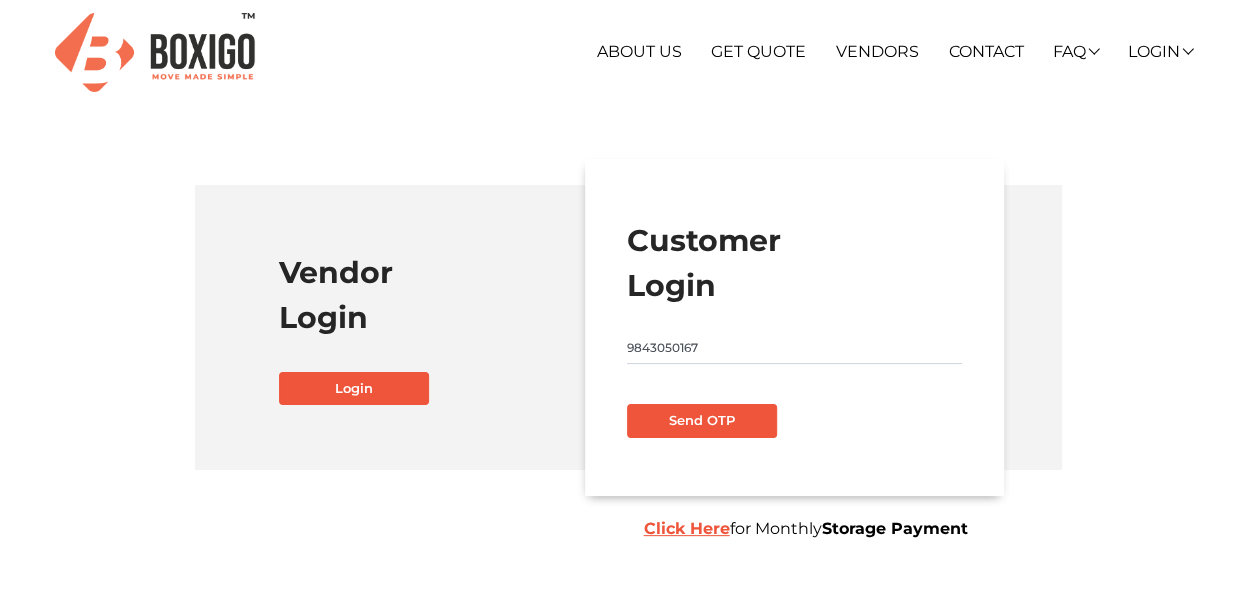type on "9843050167" 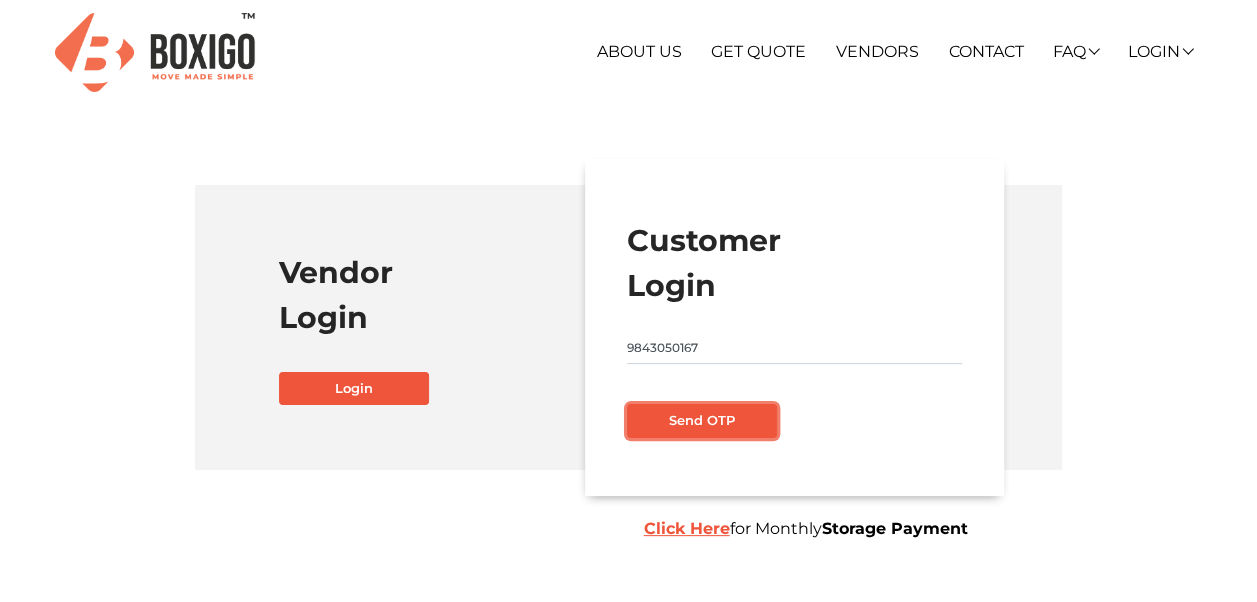 click on "Send OTP" at bounding box center [702, 421] 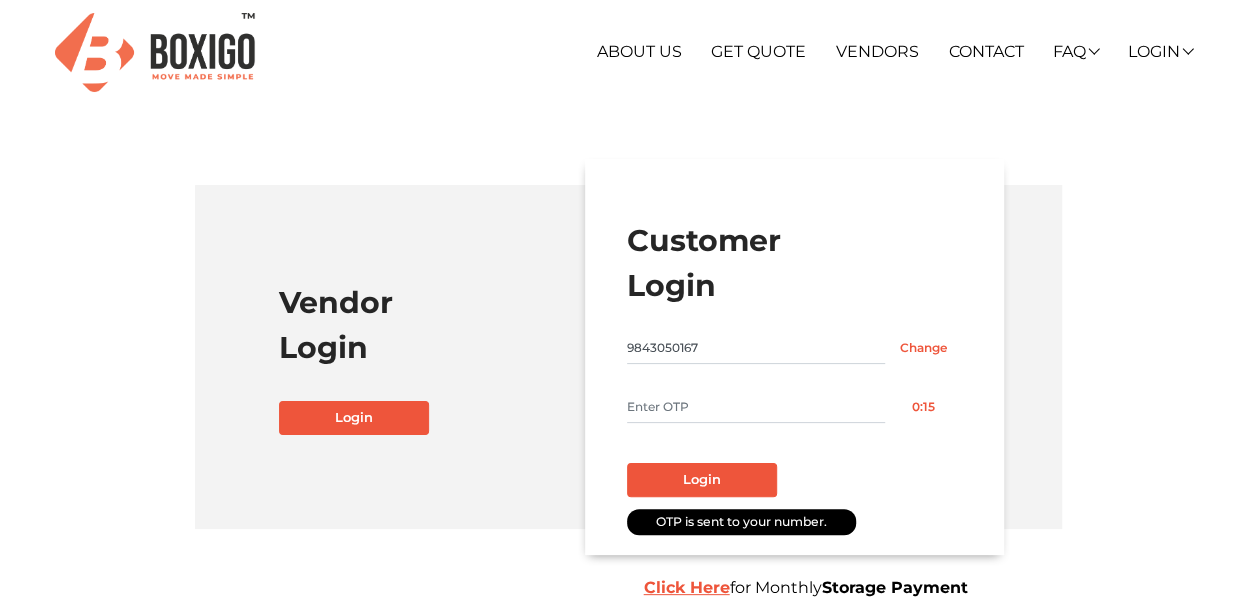 click at bounding box center [756, 407] 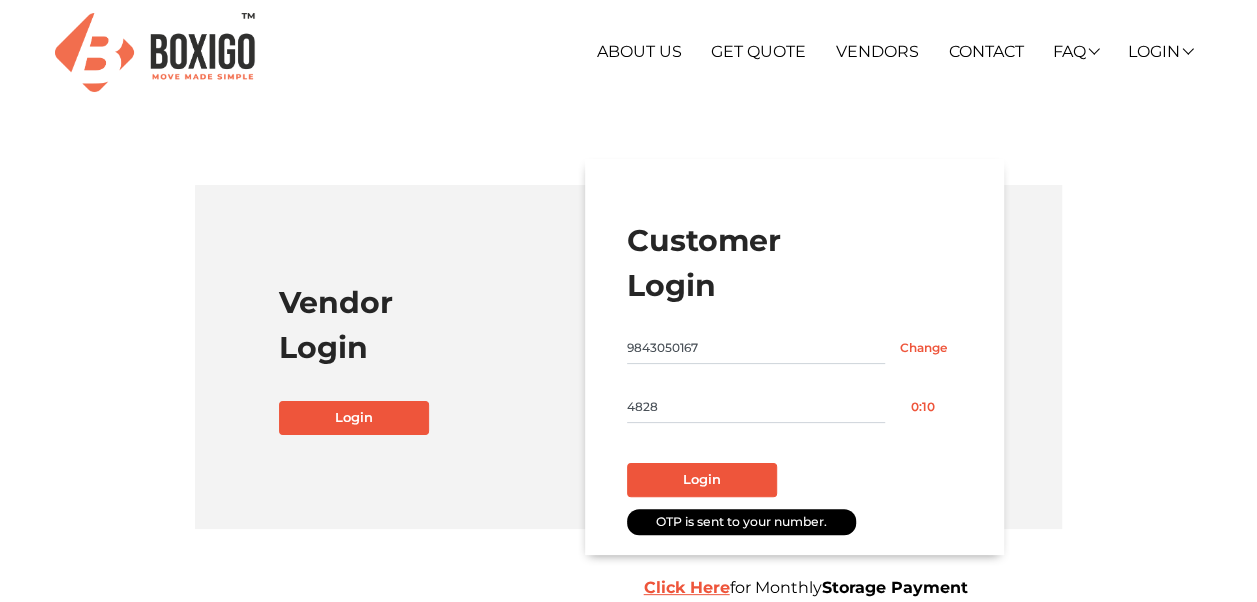 type on "4828" 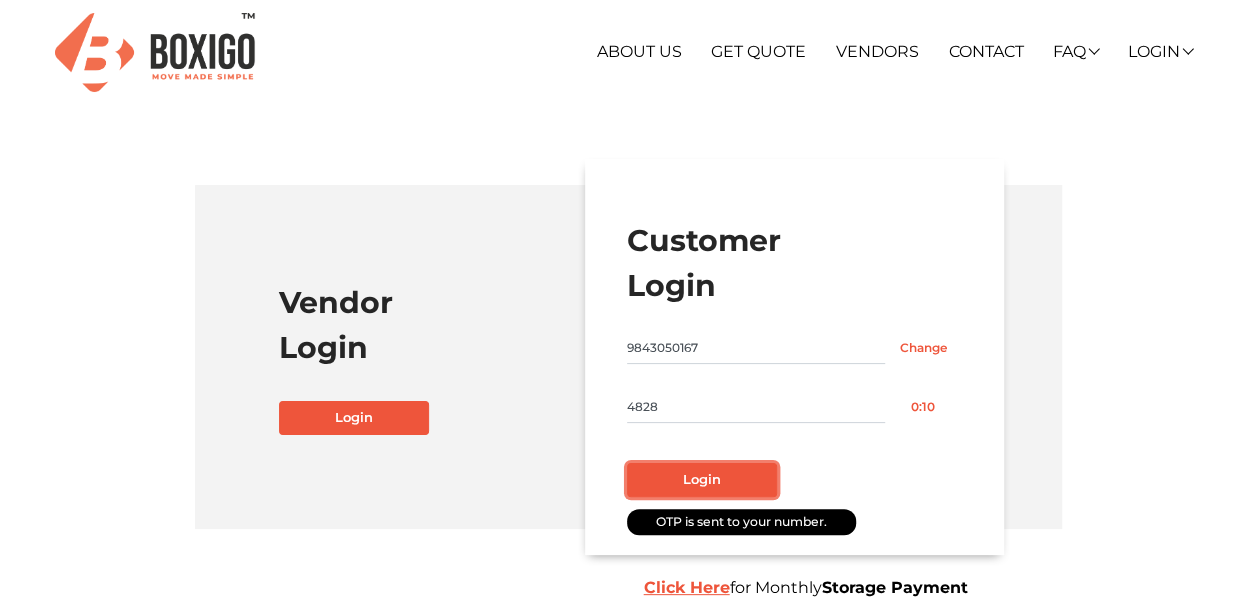 click on "Login" at bounding box center (702, 480) 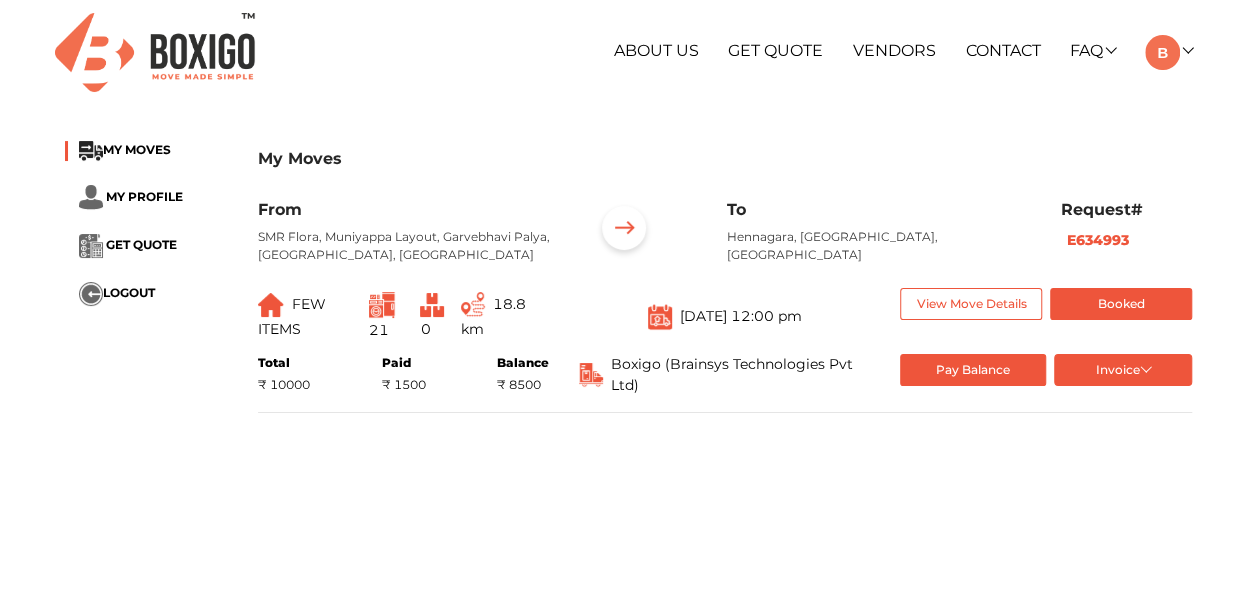 click on "E634993" at bounding box center [1098, 240] 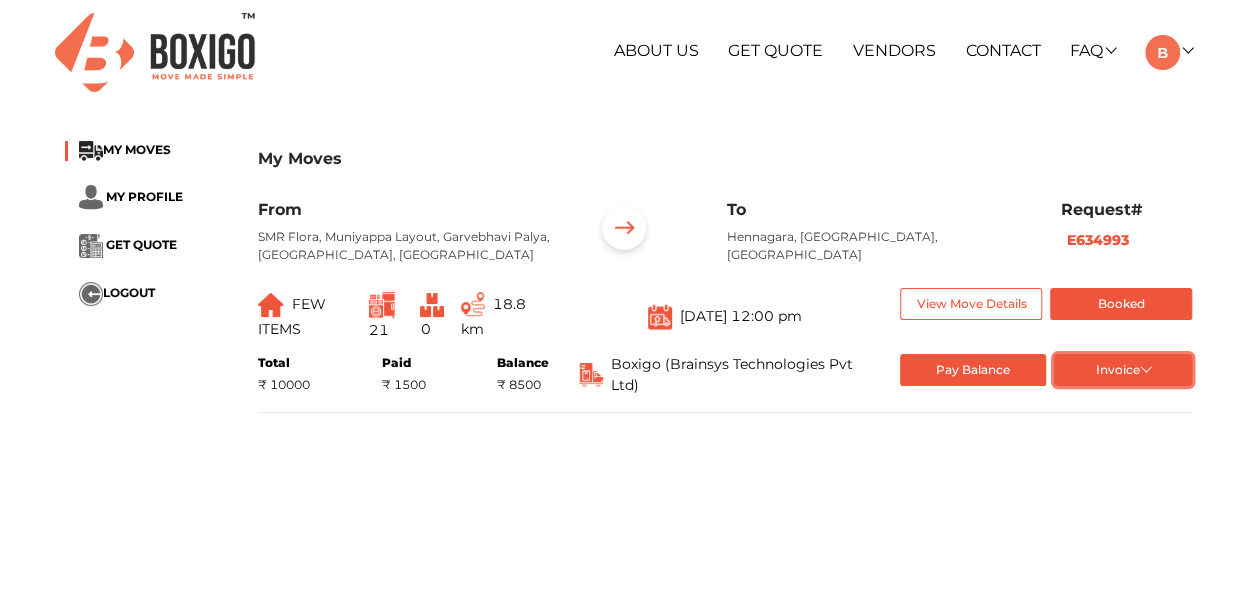 click on "Invoice" at bounding box center (1123, 370) 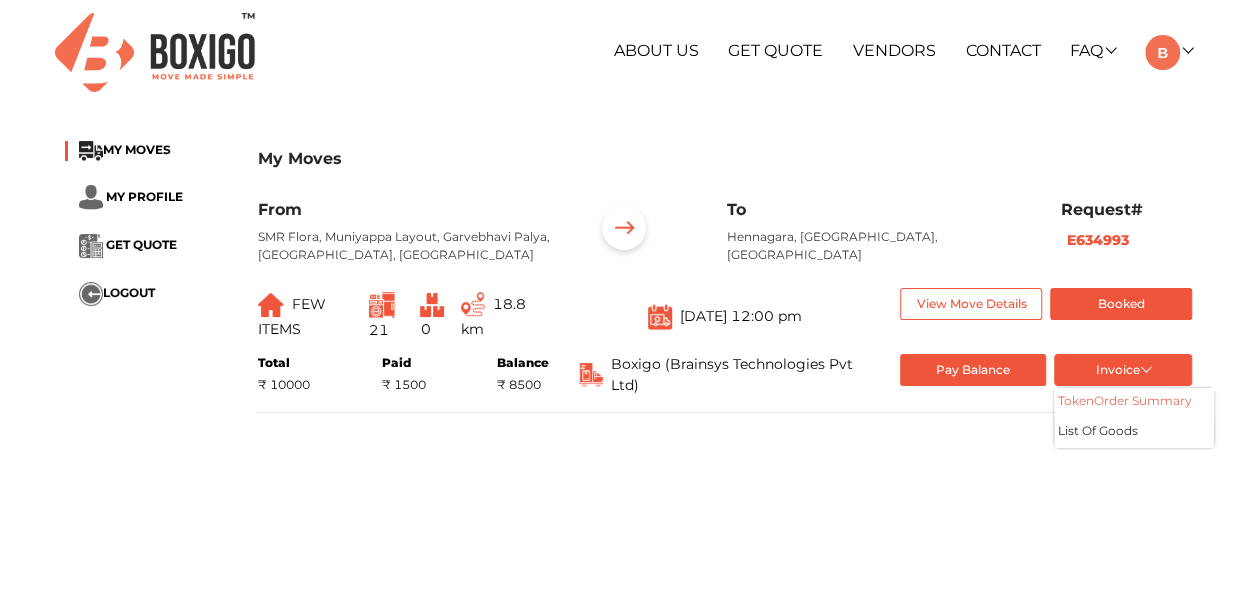 click on "token  Order summary" at bounding box center [1134, 403] 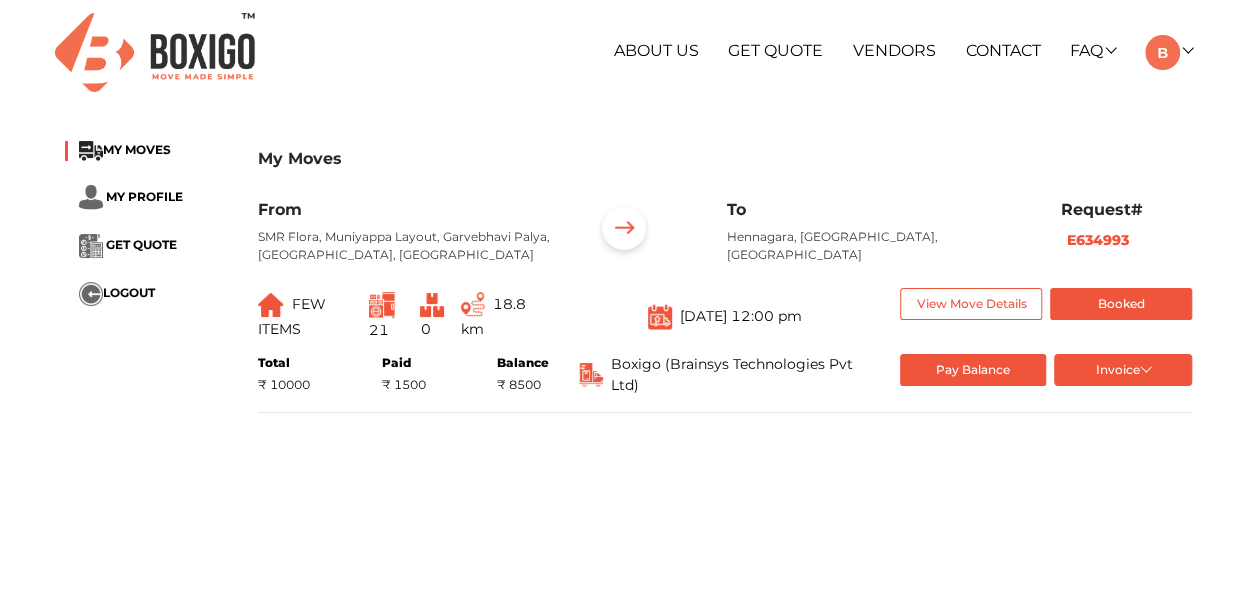 click on "About Us Get Quote Vendors Contact FAQ Customer FAQ Vendor FAQ My Moves My Profile Make Estimate LOGOUT   +91 88844 48117" at bounding box center (821, 52) 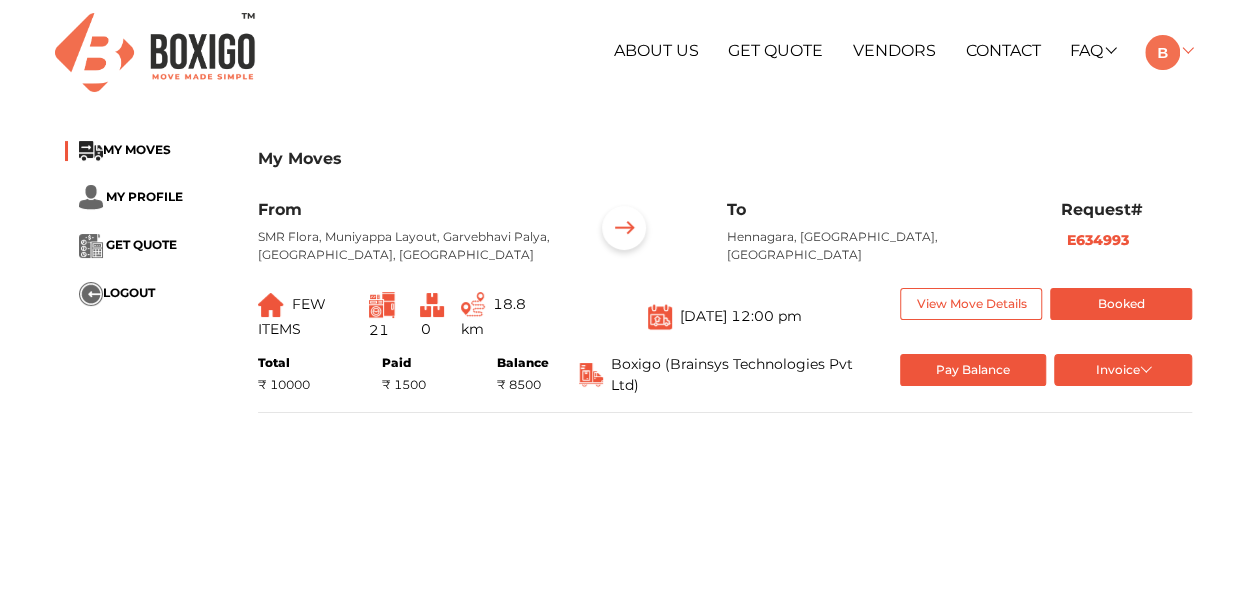 click at bounding box center (1168, 50) 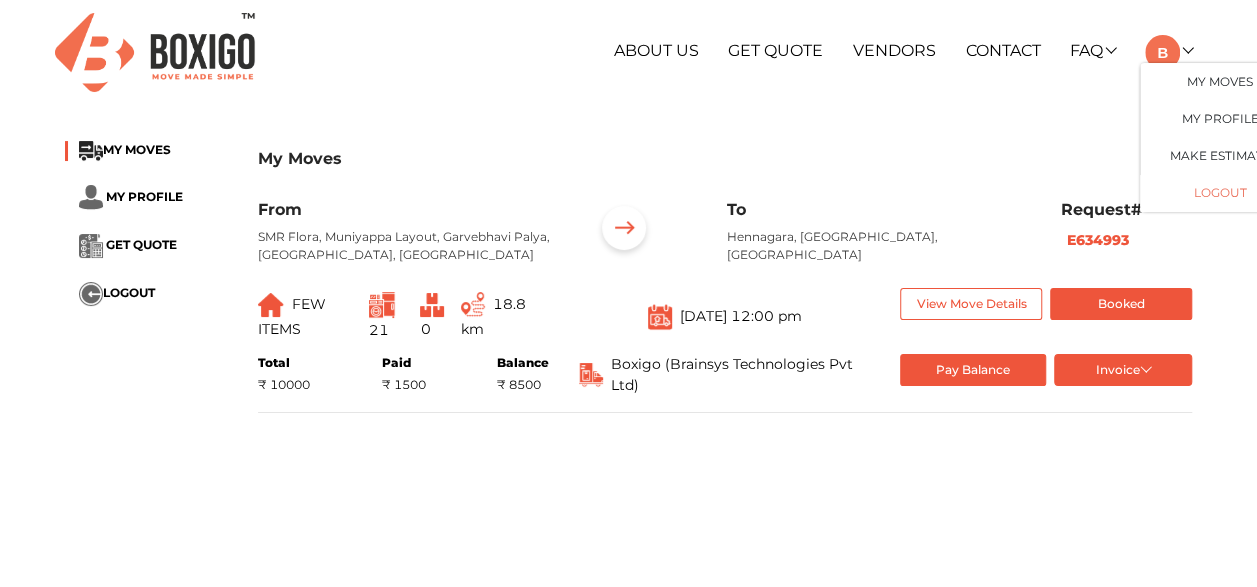 click on "LOGOUT" at bounding box center [1220, 193] 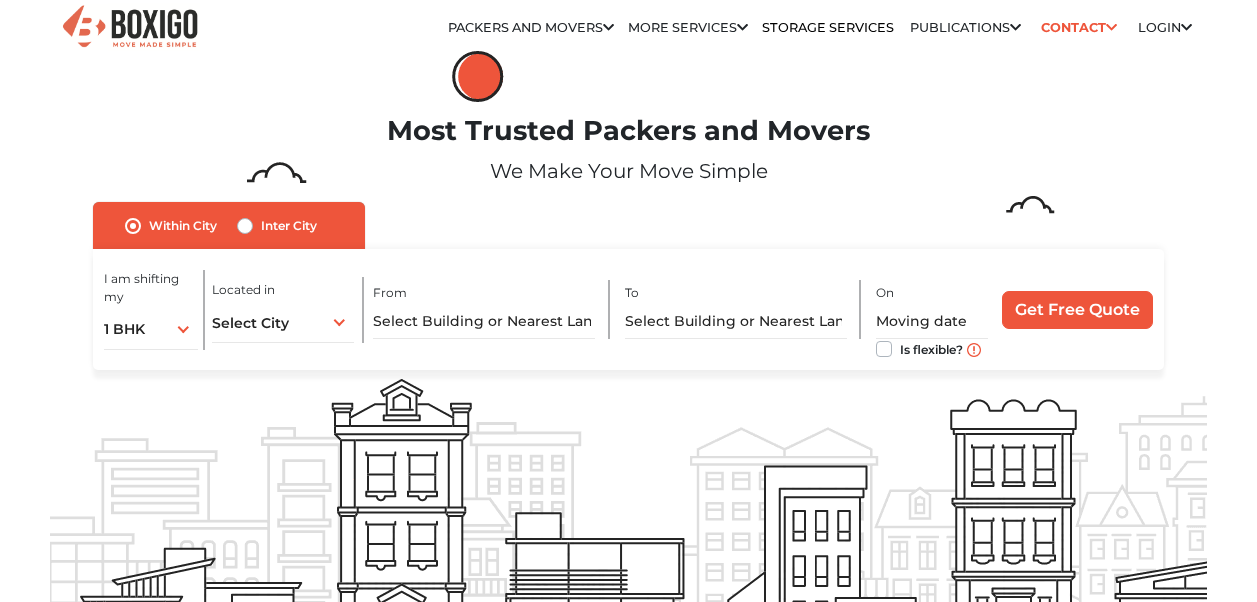 scroll, scrollTop: 0, scrollLeft: 0, axis: both 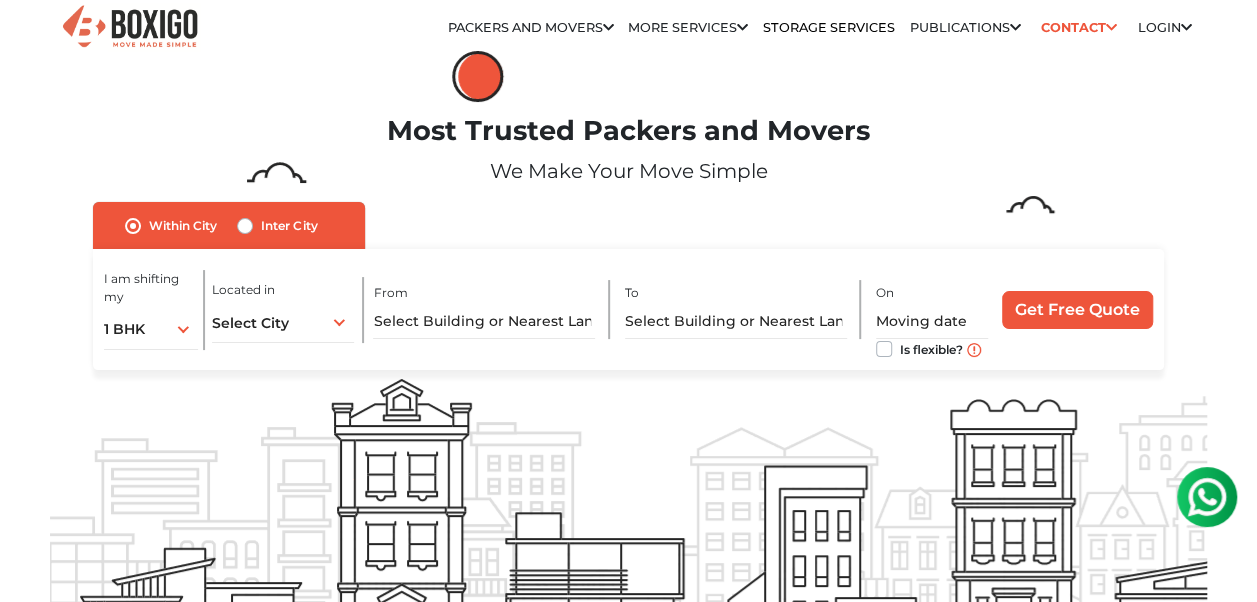 click at bounding box center (1111, 28) 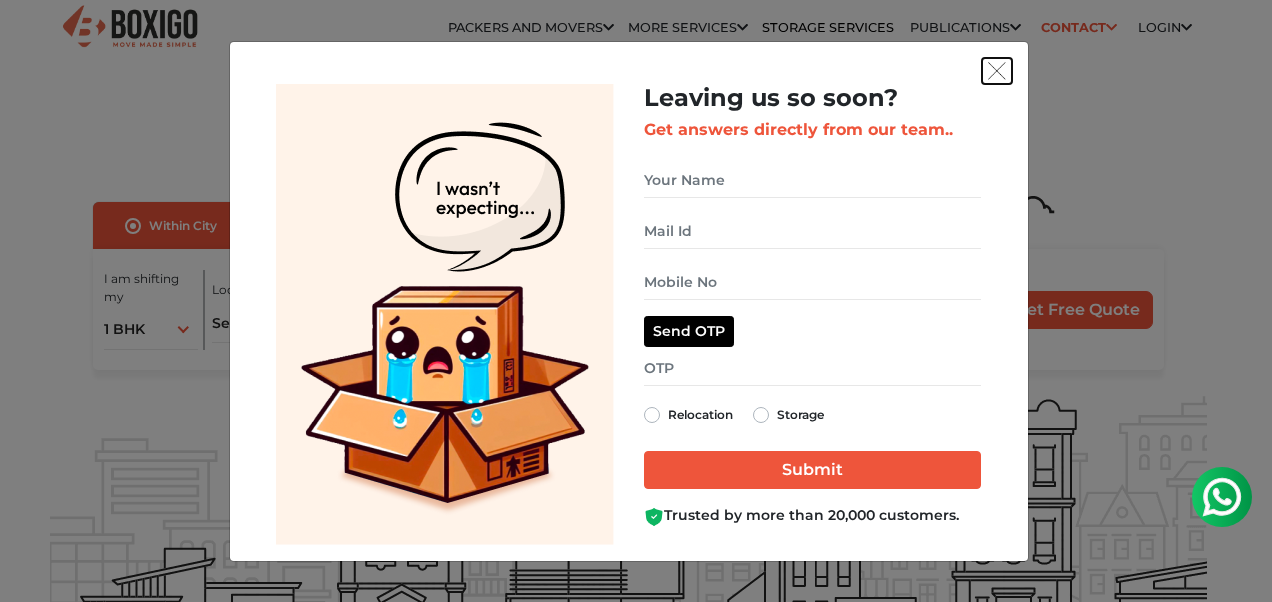 click at bounding box center [997, 71] 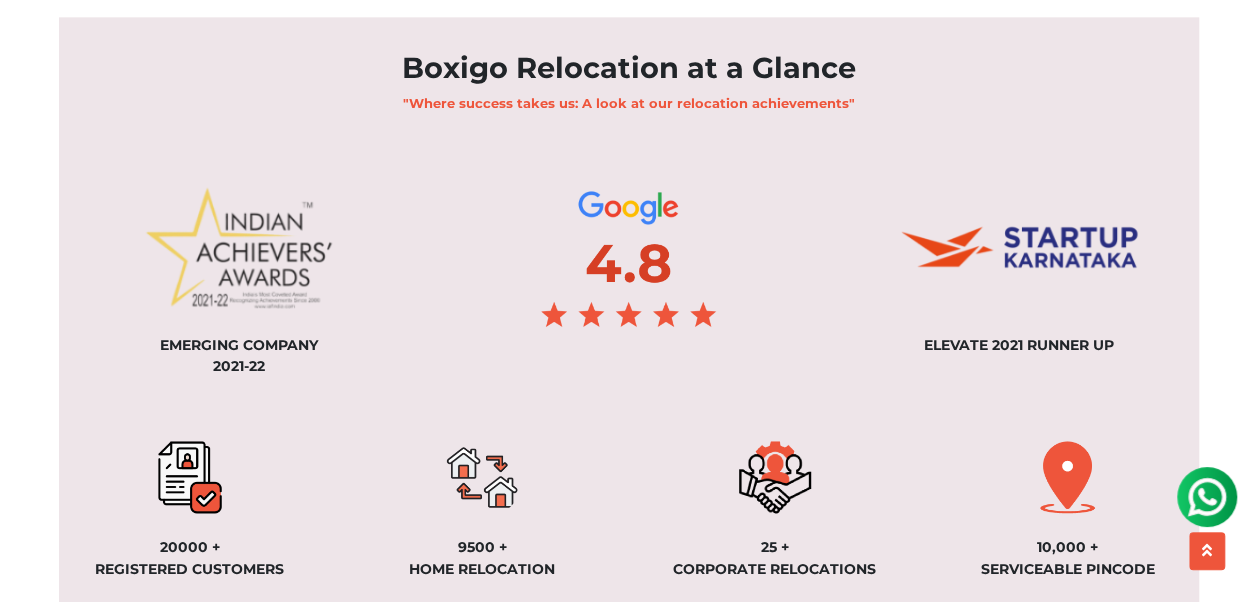 scroll, scrollTop: 1472, scrollLeft: 0, axis: vertical 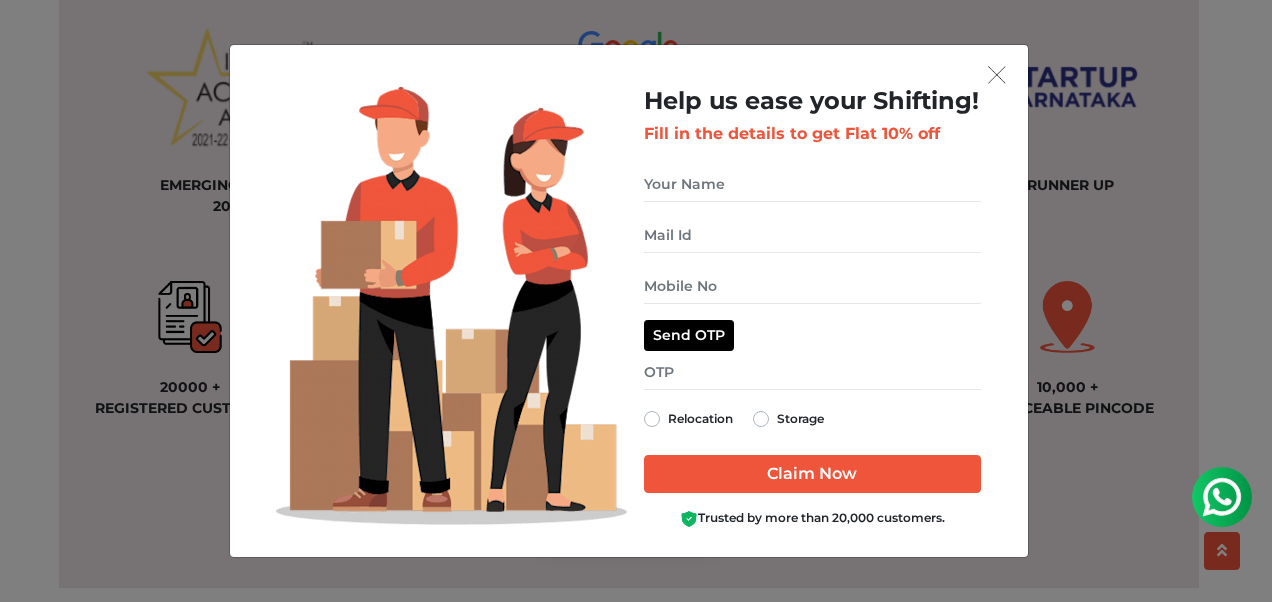 drag, startPoint x: 1261, startPoint y: 42, endPoint x: 1255, endPoint y: 194, distance: 152.11838 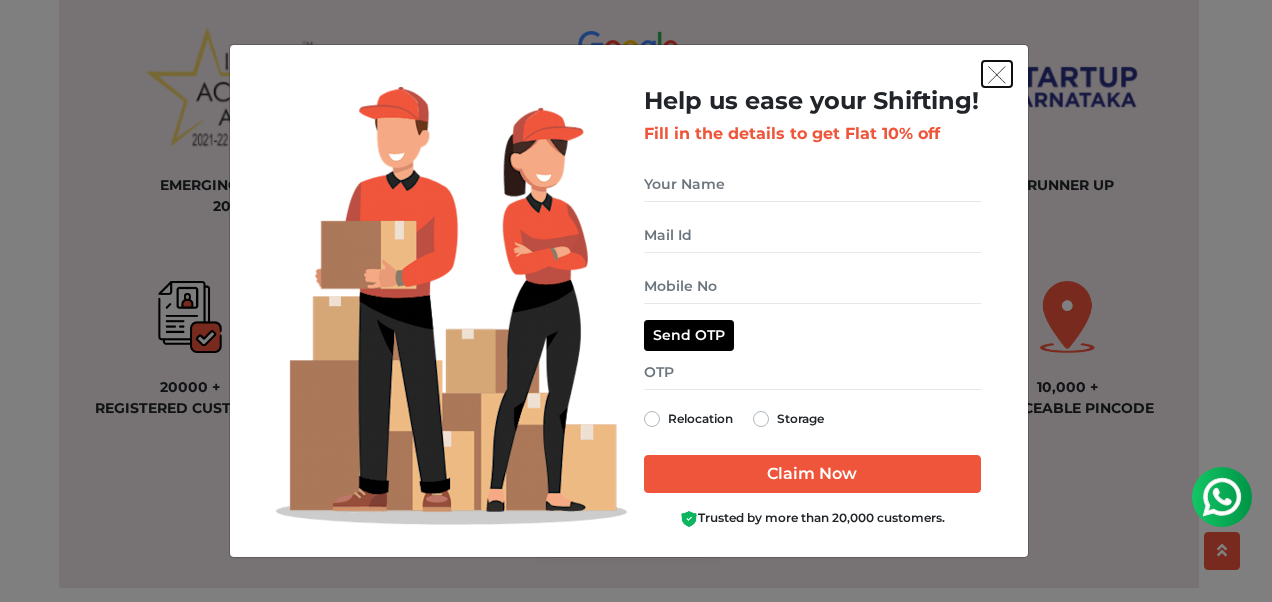 click at bounding box center [997, 74] 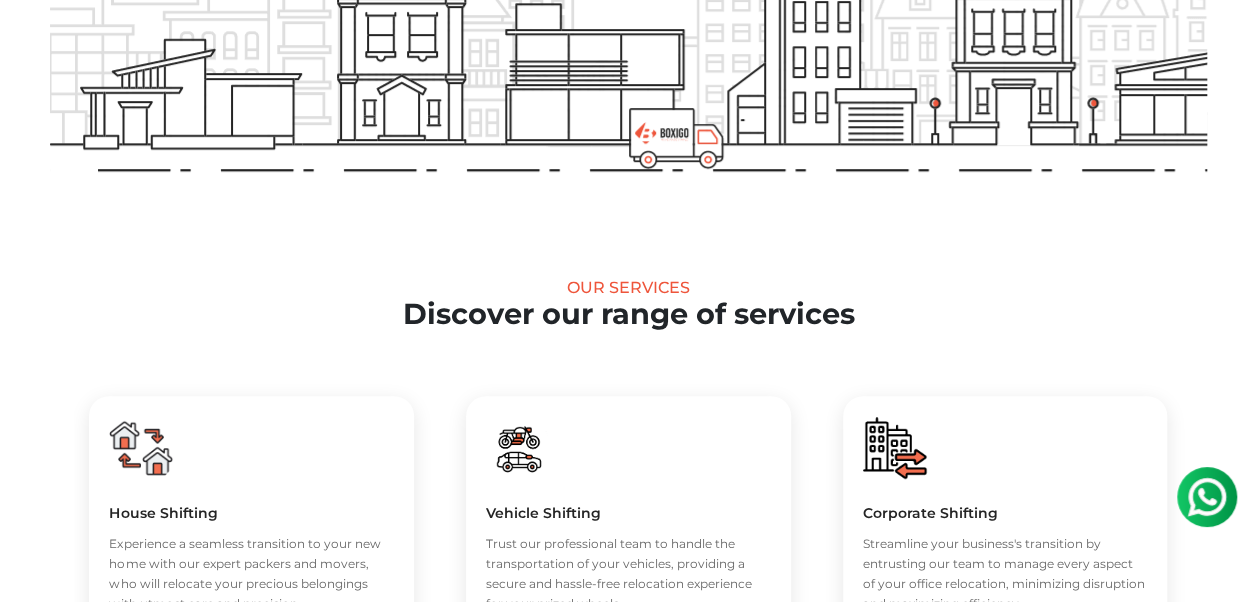 scroll, scrollTop: 0, scrollLeft: 0, axis: both 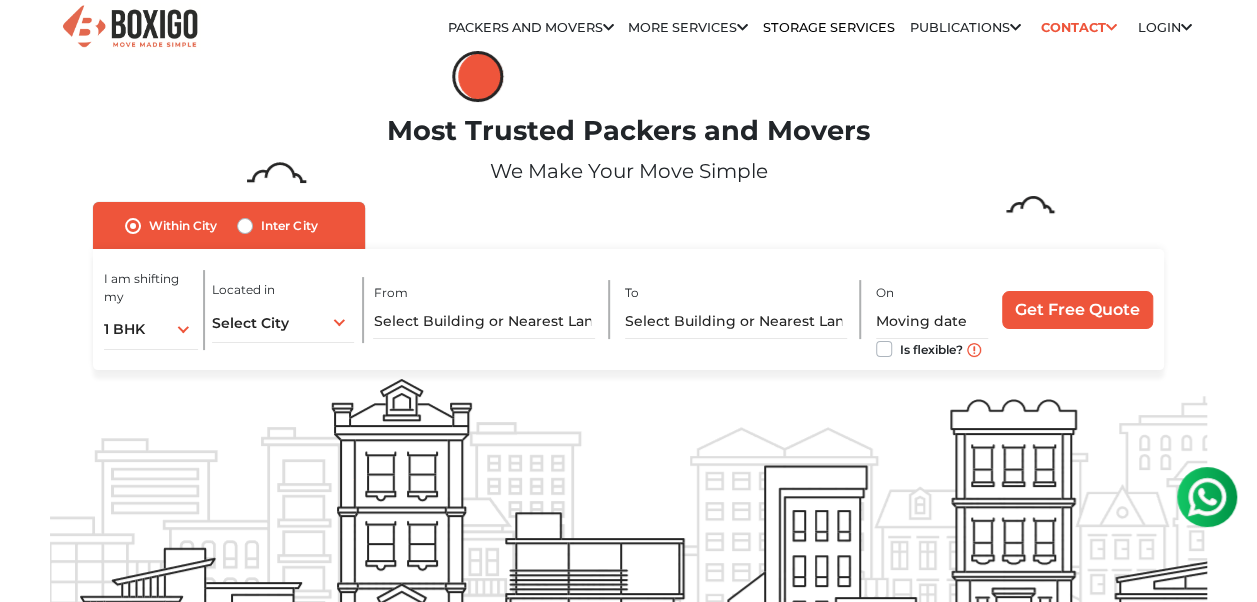 click at bounding box center [1186, 28] 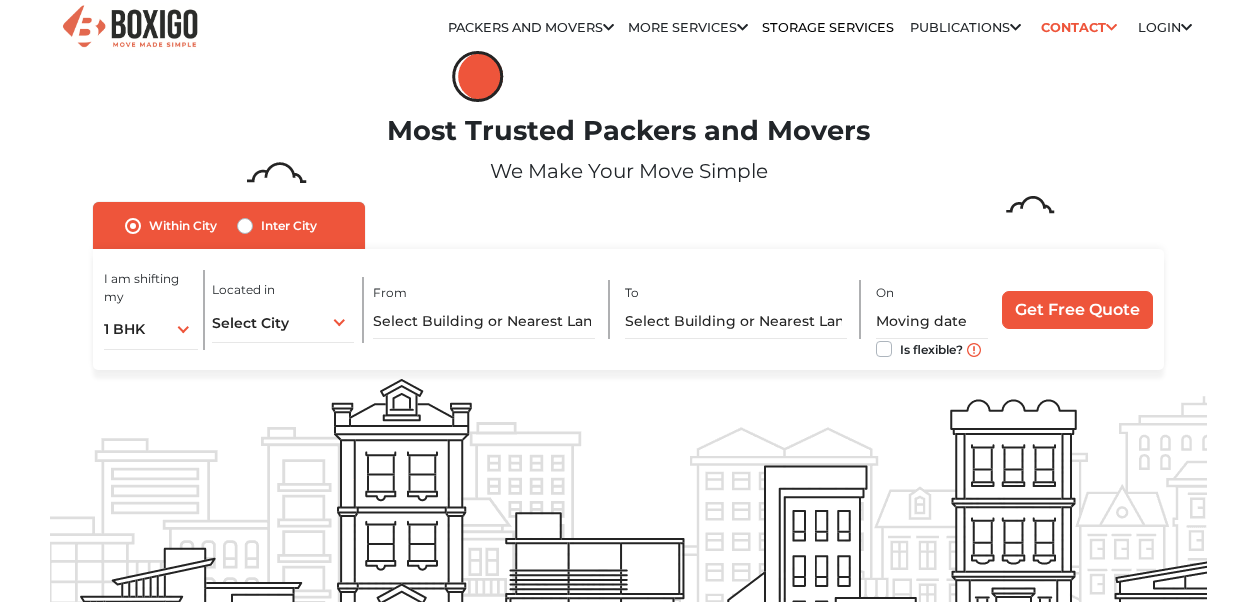 scroll, scrollTop: 0, scrollLeft: 0, axis: both 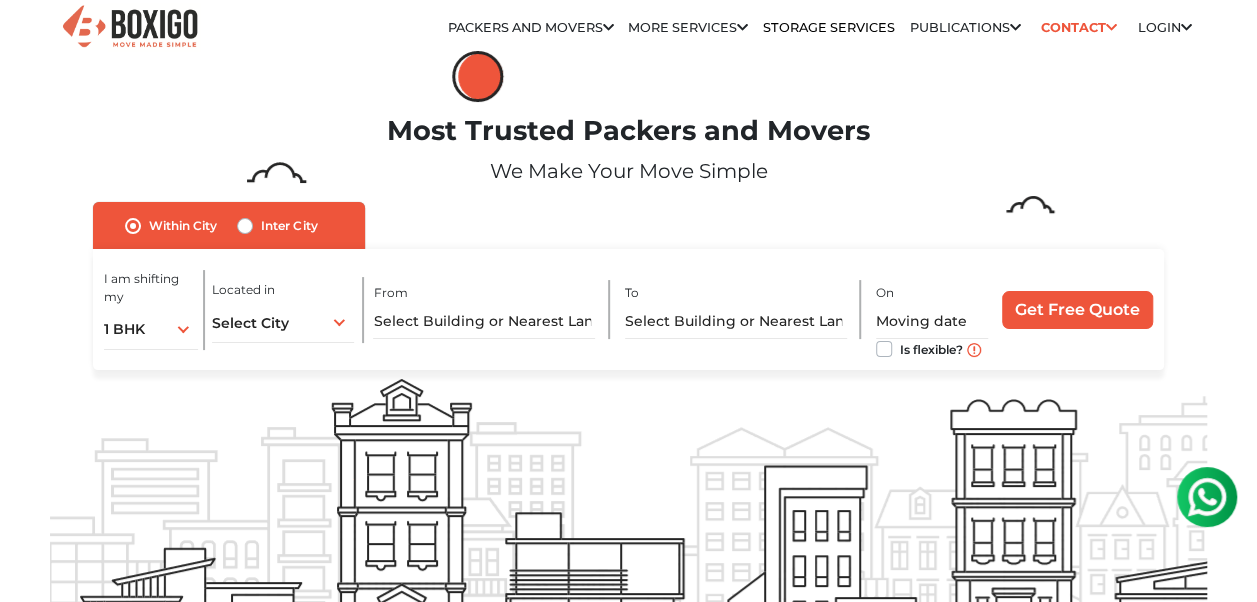 click at bounding box center [1186, 28] 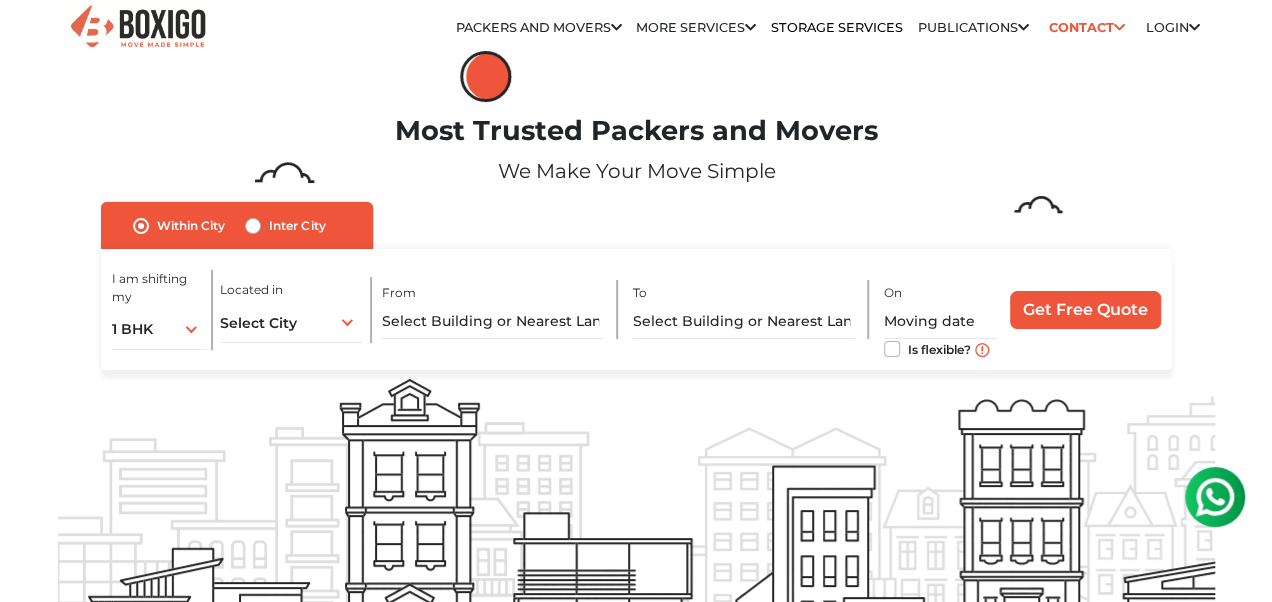 scroll, scrollTop: 0, scrollLeft: 0, axis: both 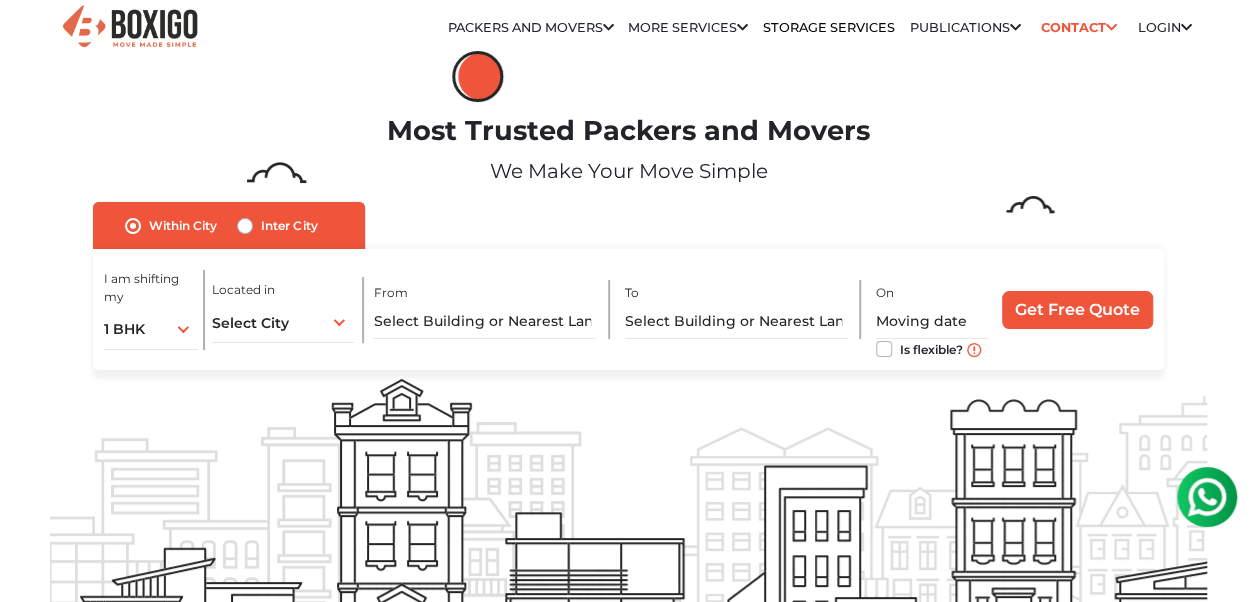 click at bounding box center (1186, 28) 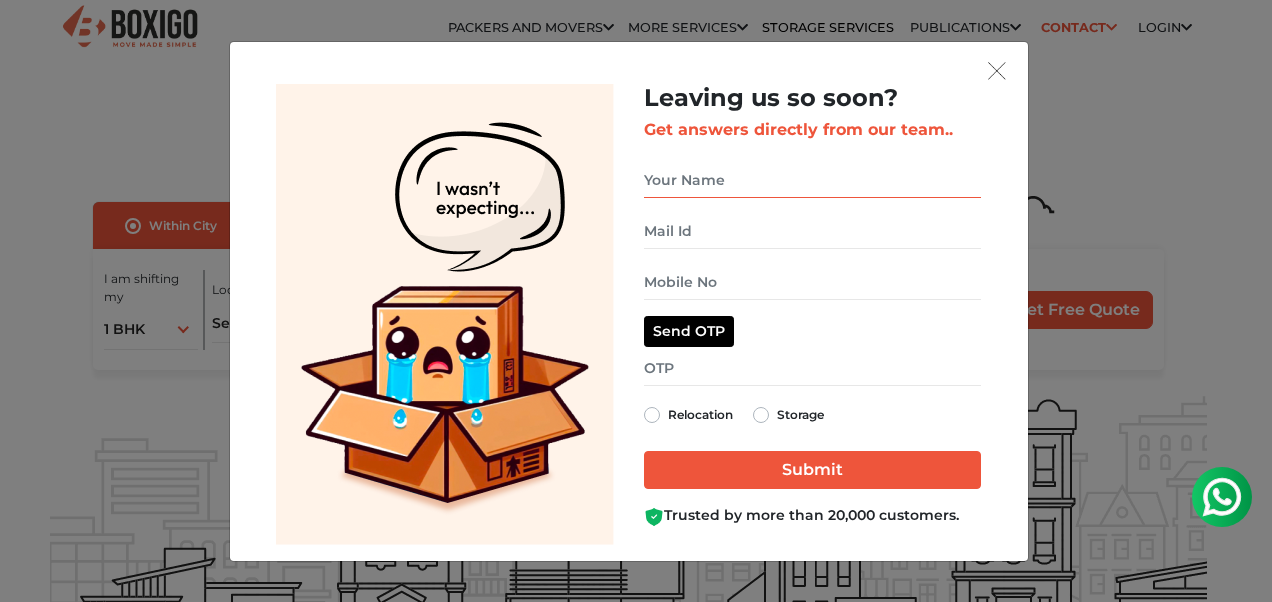 click at bounding box center (812, 180) 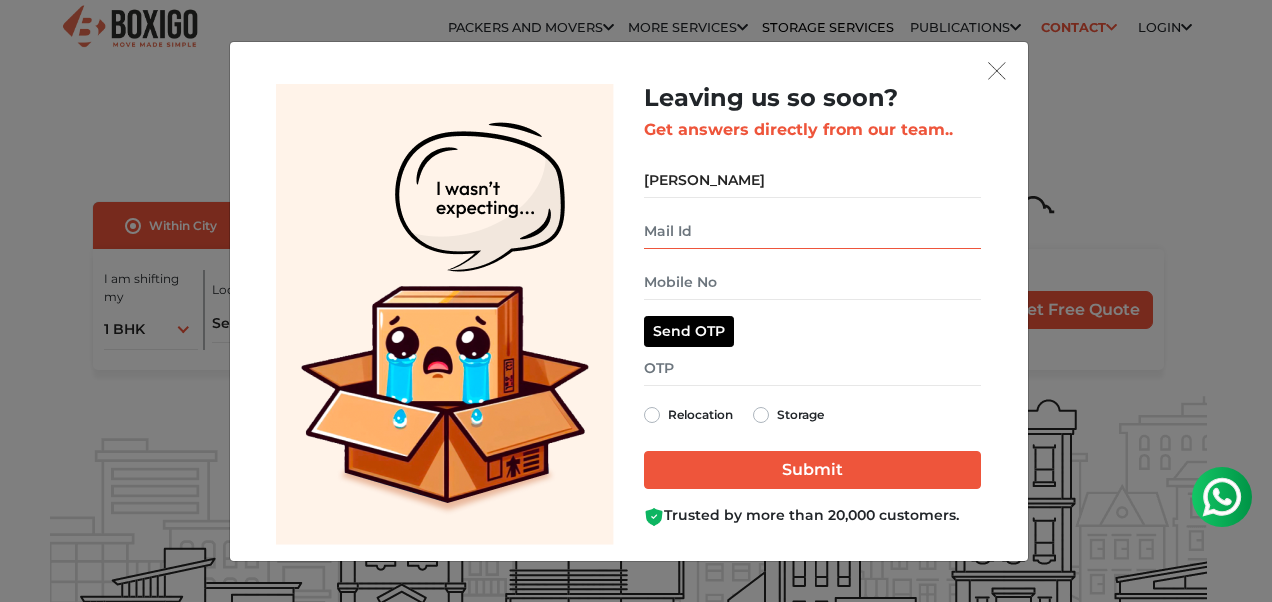 type on "Boobalan.M@kpit.com" 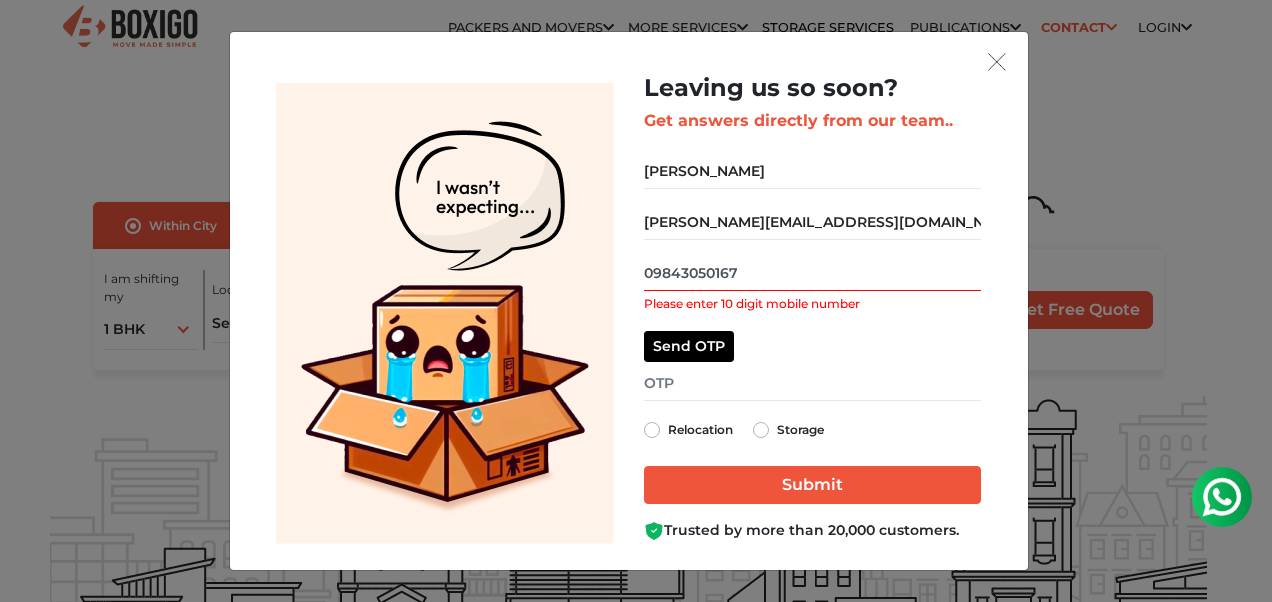 click on "09843050167" at bounding box center [812, 273] 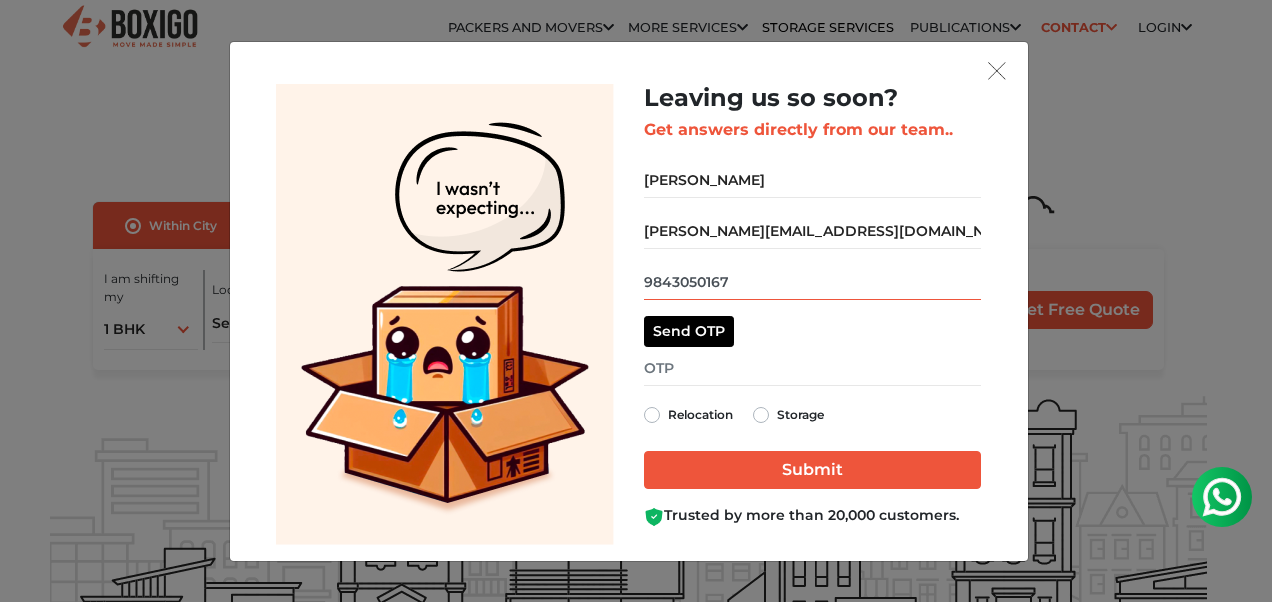 type on "9843050167" 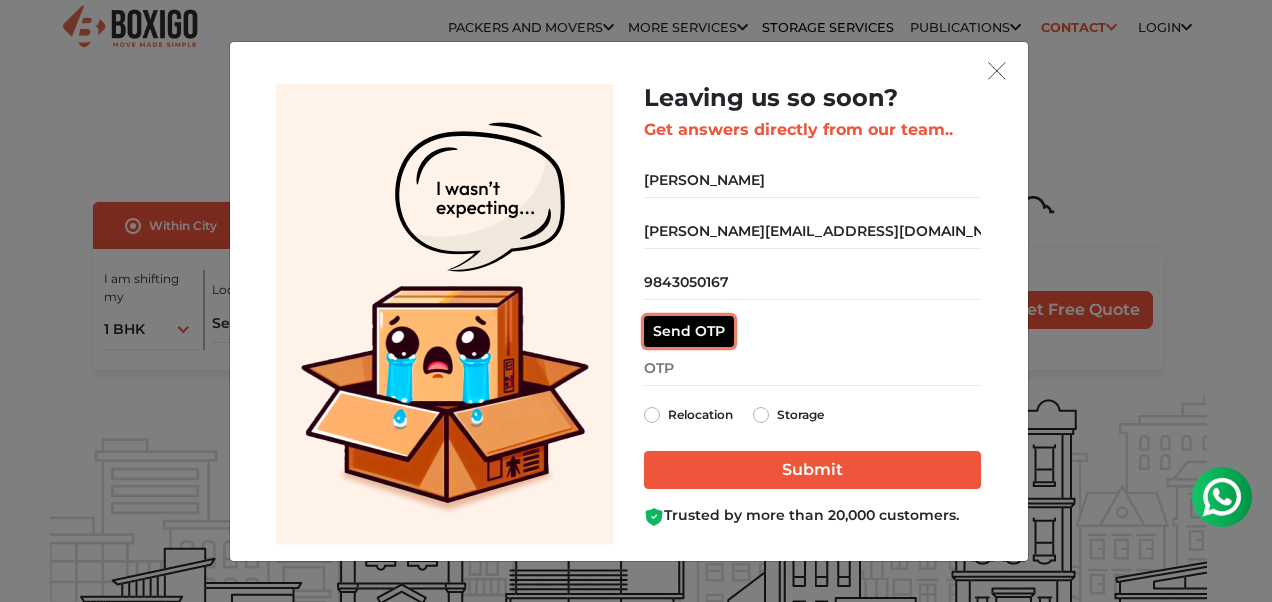 click on "Send OTP" at bounding box center [689, 331] 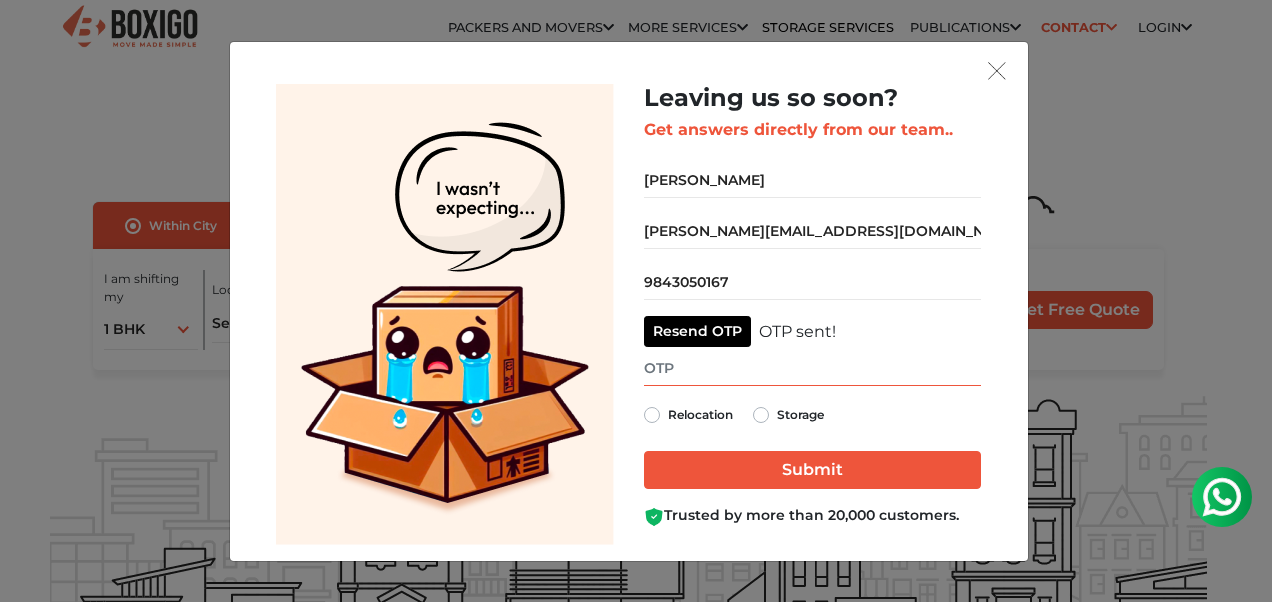 click at bounding box center [812, 368] 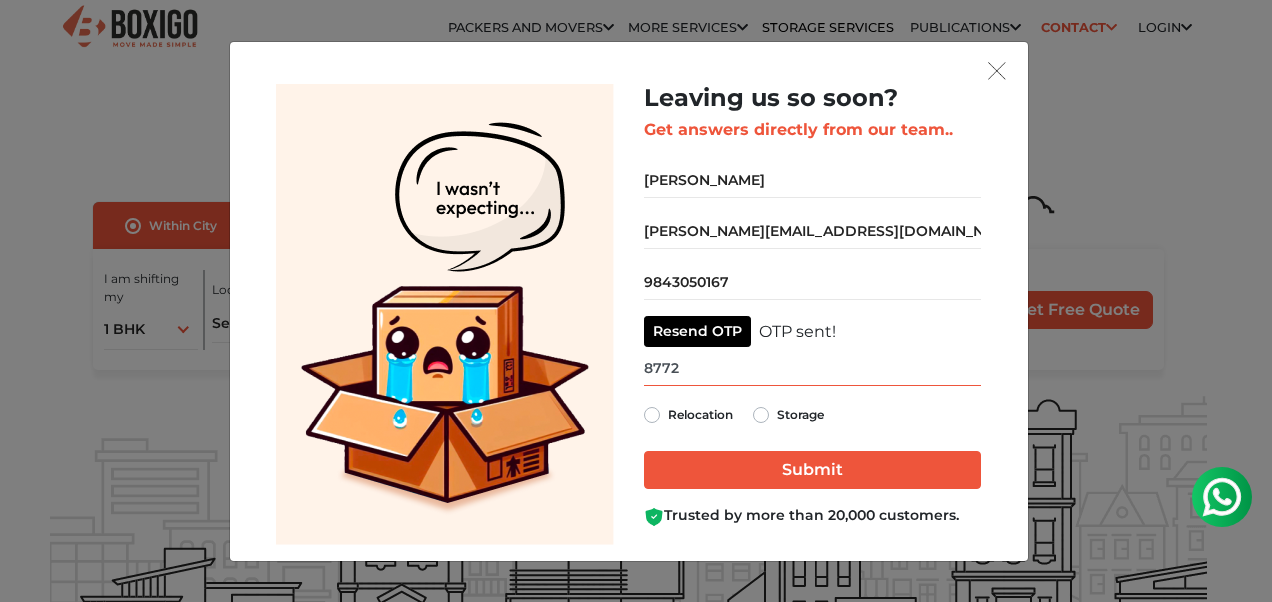 type on "8772" 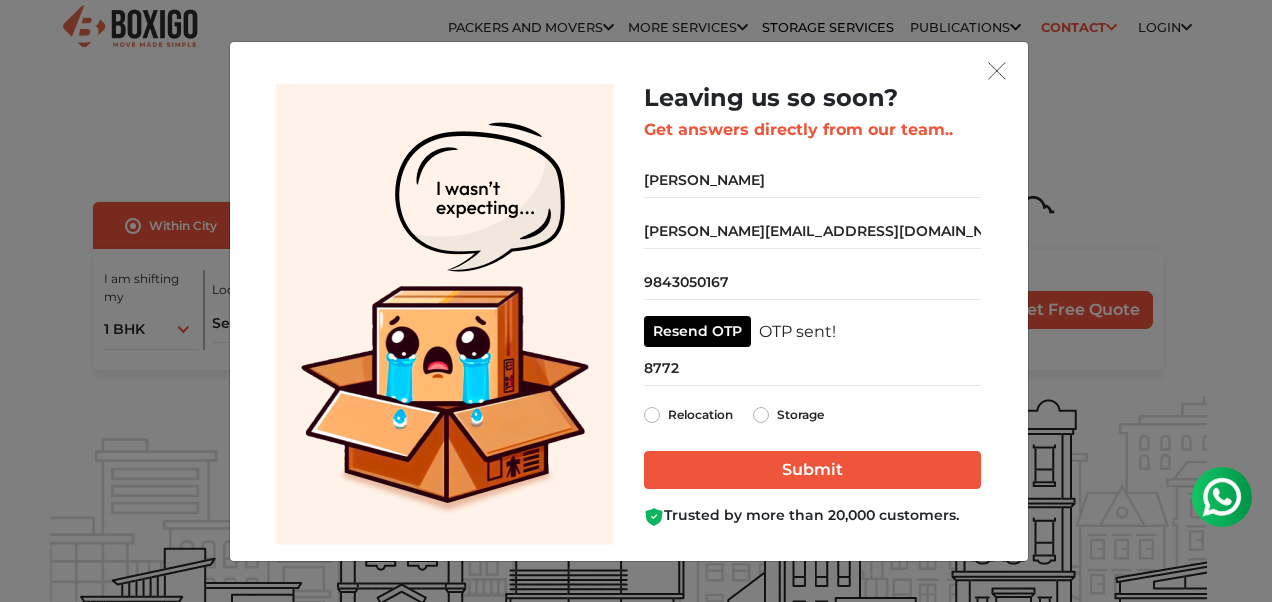 click on "Relocation" at bounding box center [688, 415] 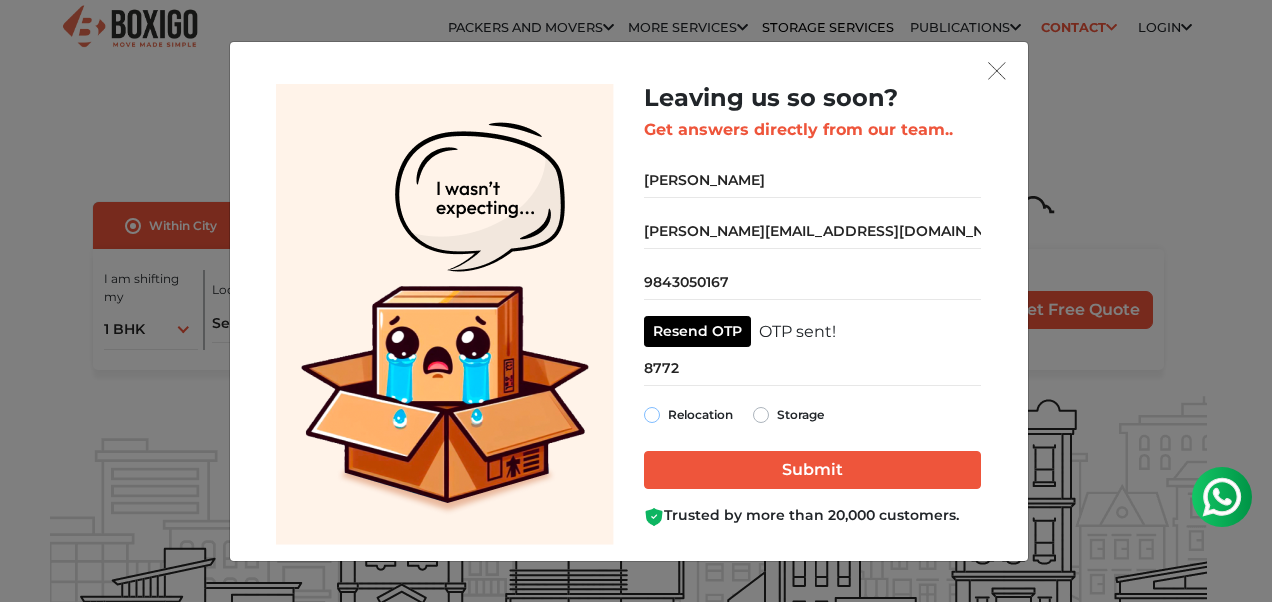 click on "Relocation" at bounding box center [652, 413] 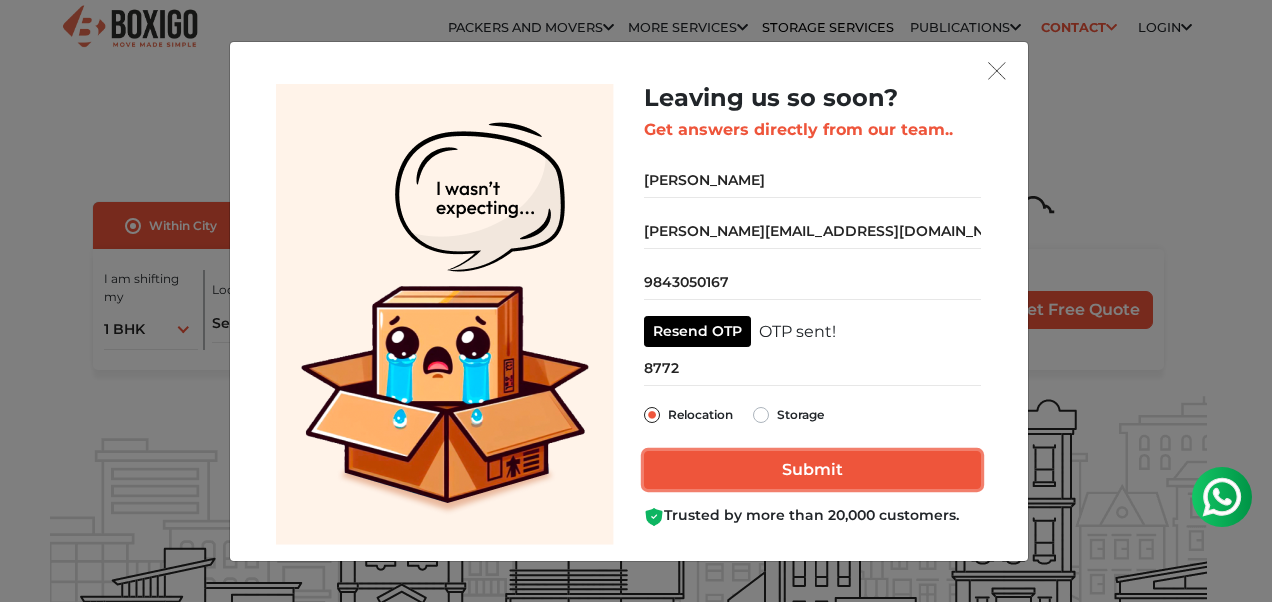 click on "Submit" at bounding box center (812, 470) 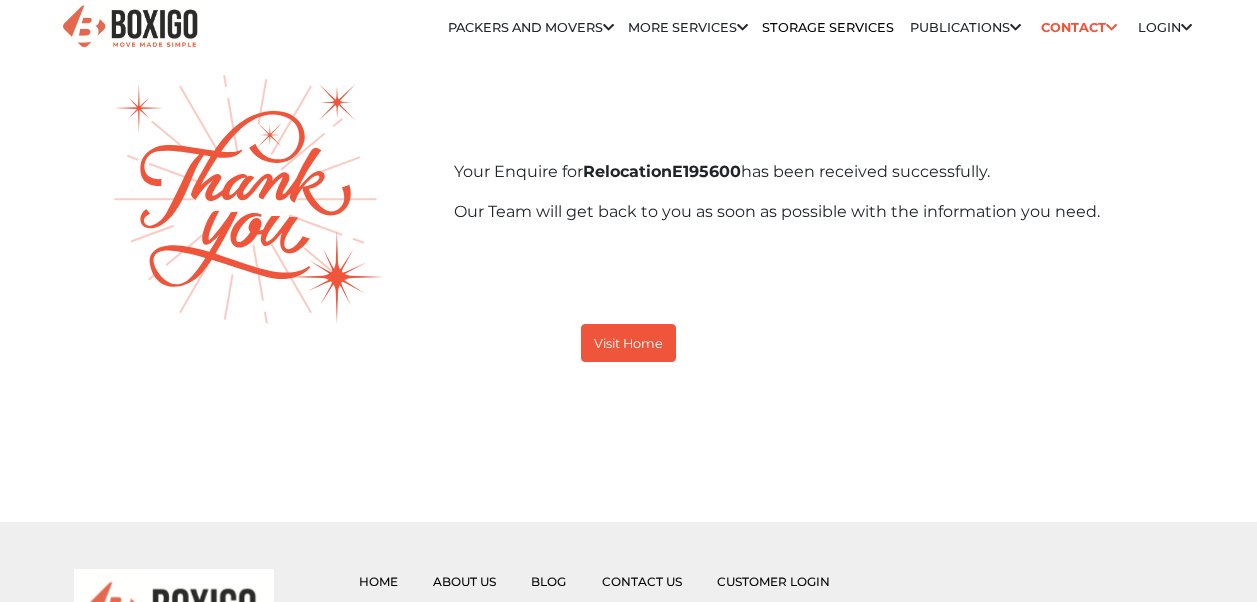 scroll, scrollTop: 0, scrollLeft: 0, axis: both 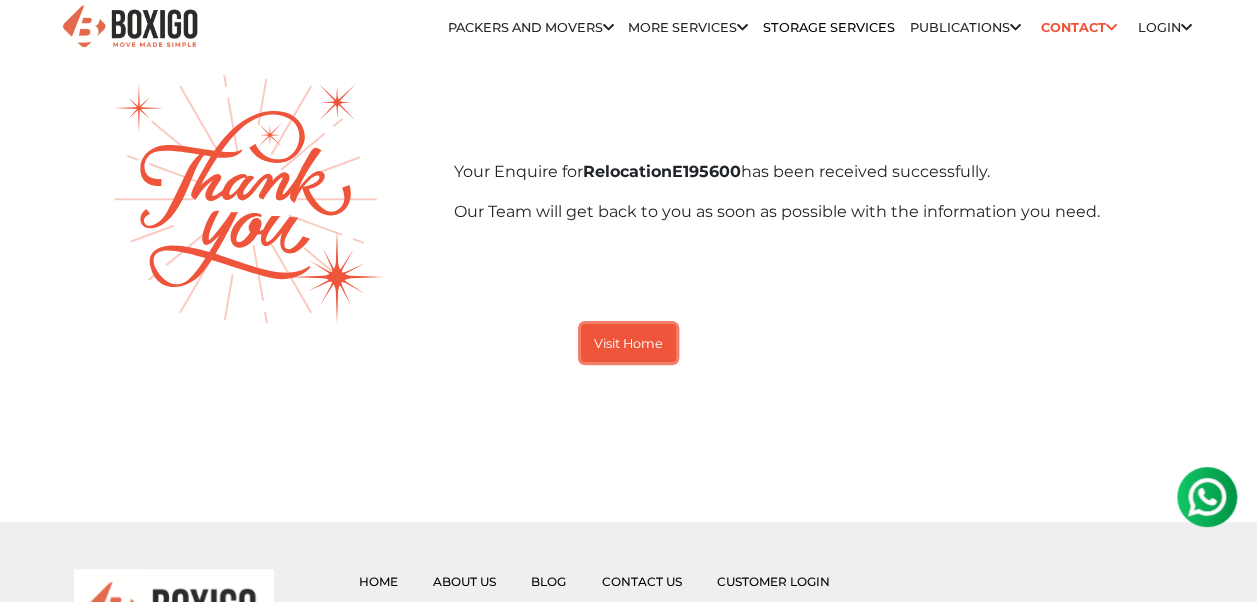 click on "Visit Home" at bounding box center [628, 343] 